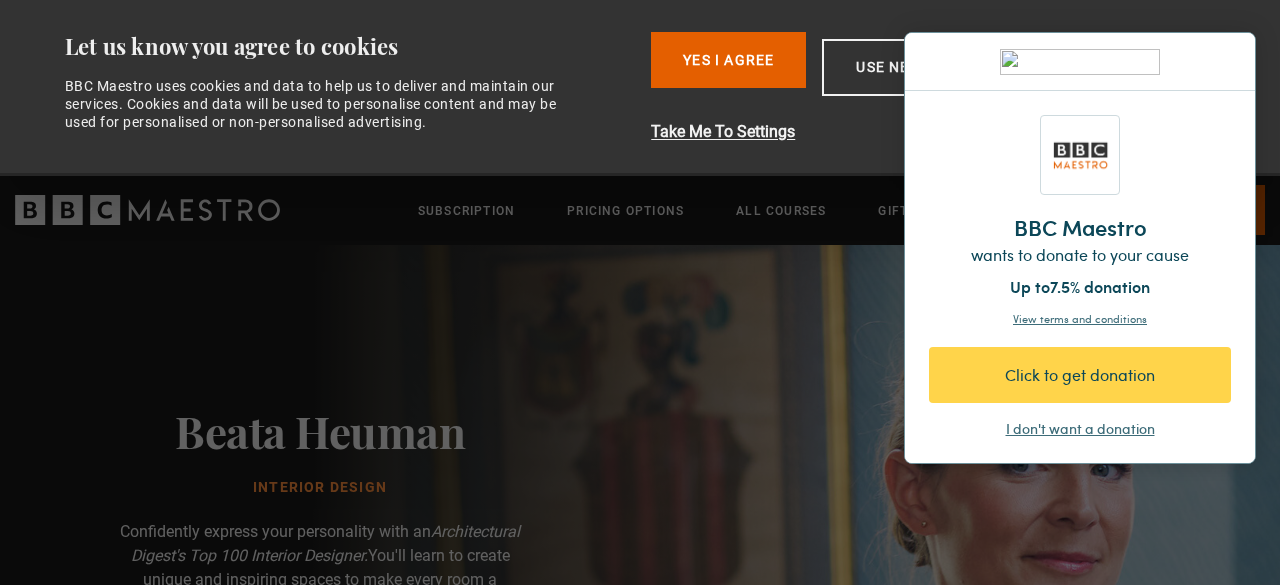 scroll, scrollTop: 0, scrollLeft: 0, axis: both 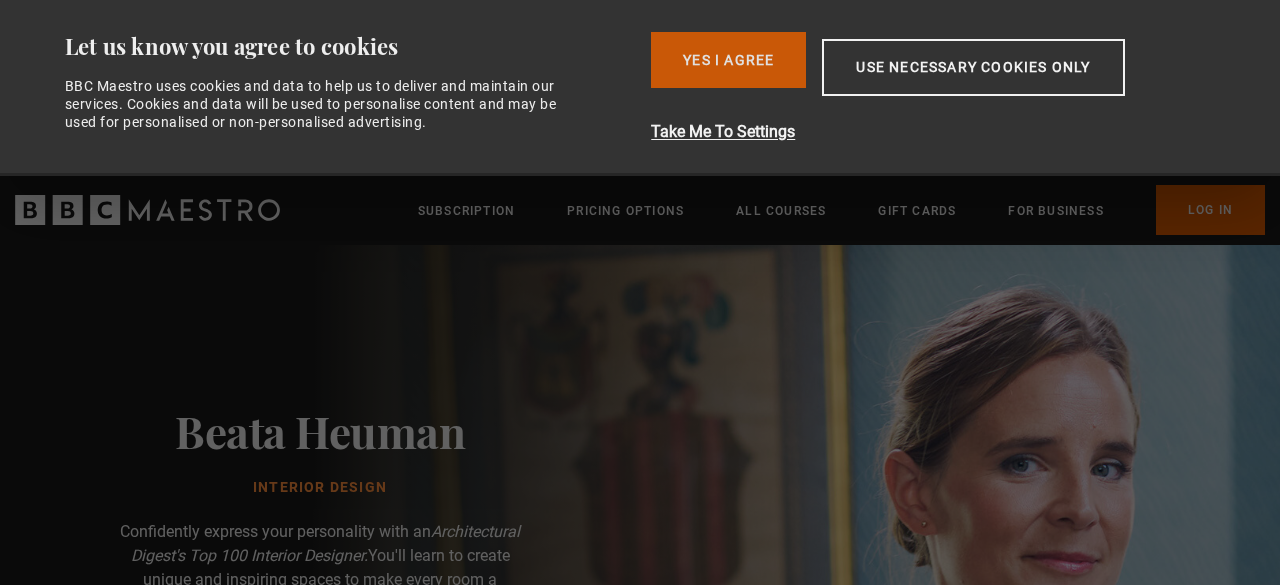 click on "Yes I Agree" at bounding box center (728, 60) 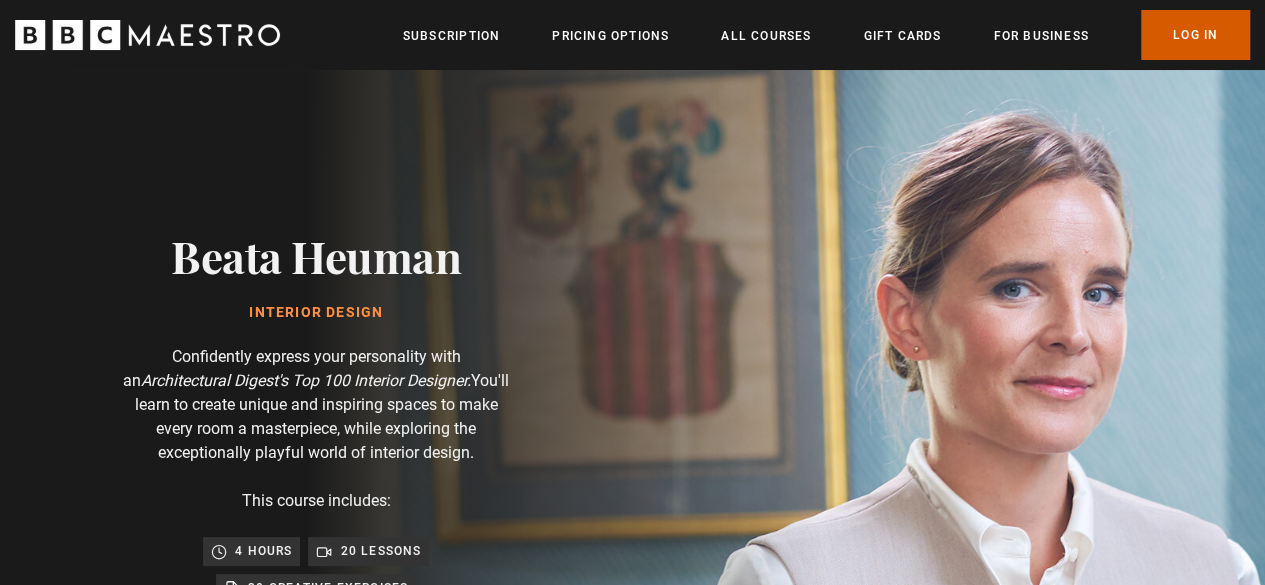 click on "Log In" at bounding box center (1195, 35) 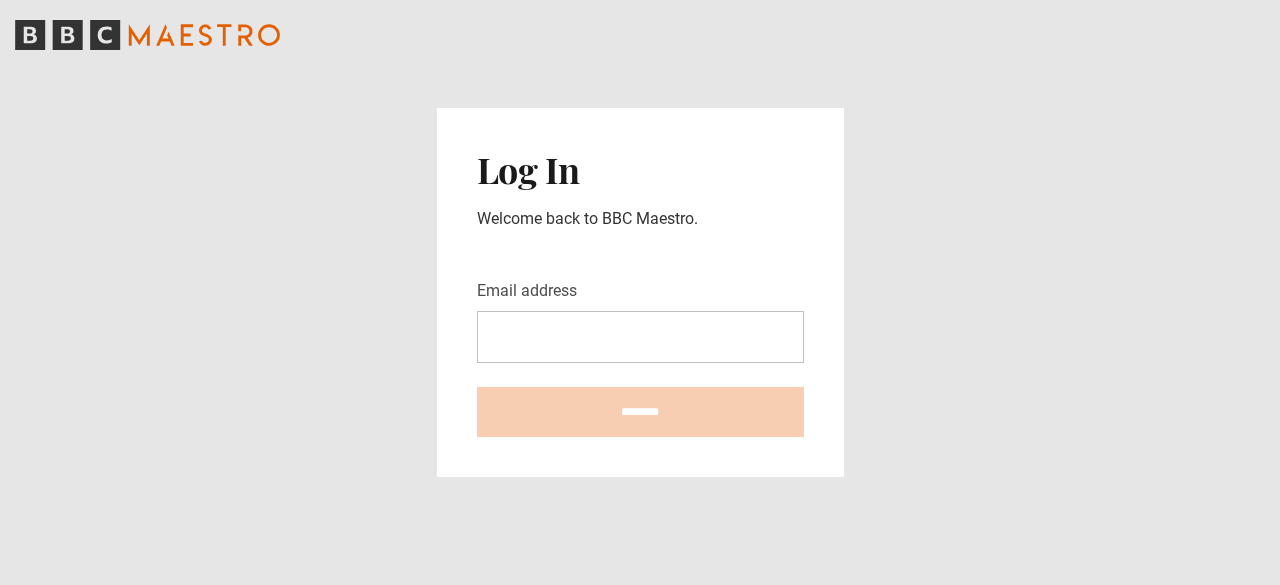 scroll, scrollTop: 0, scrollLeft: 0, axis: both 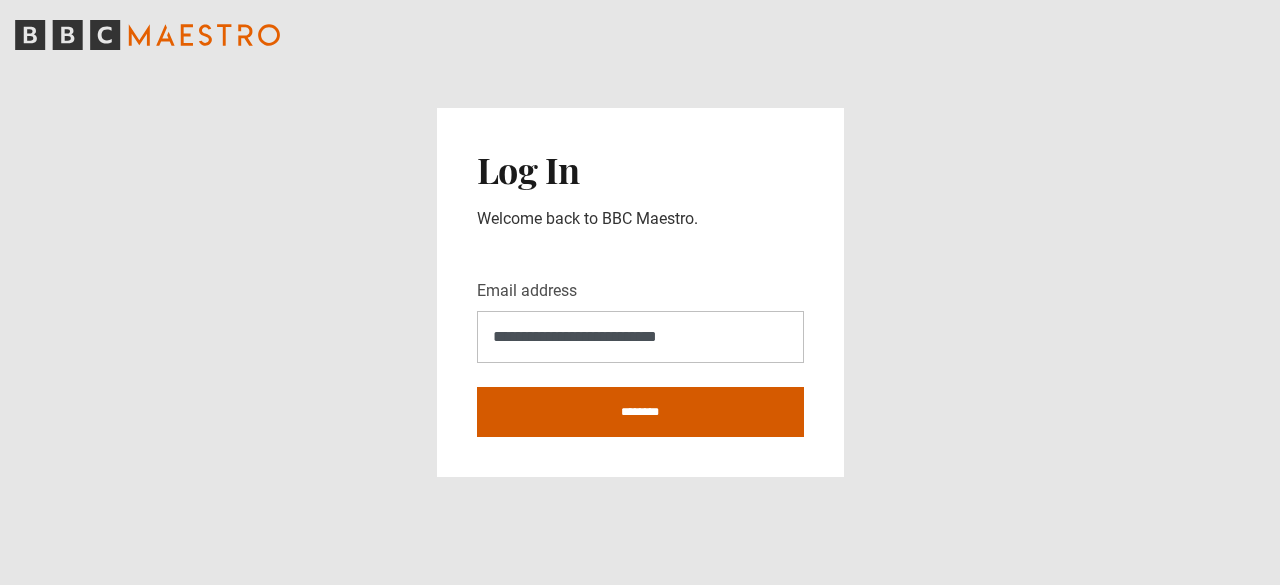 click on "********" at bounding box center [640, 412] 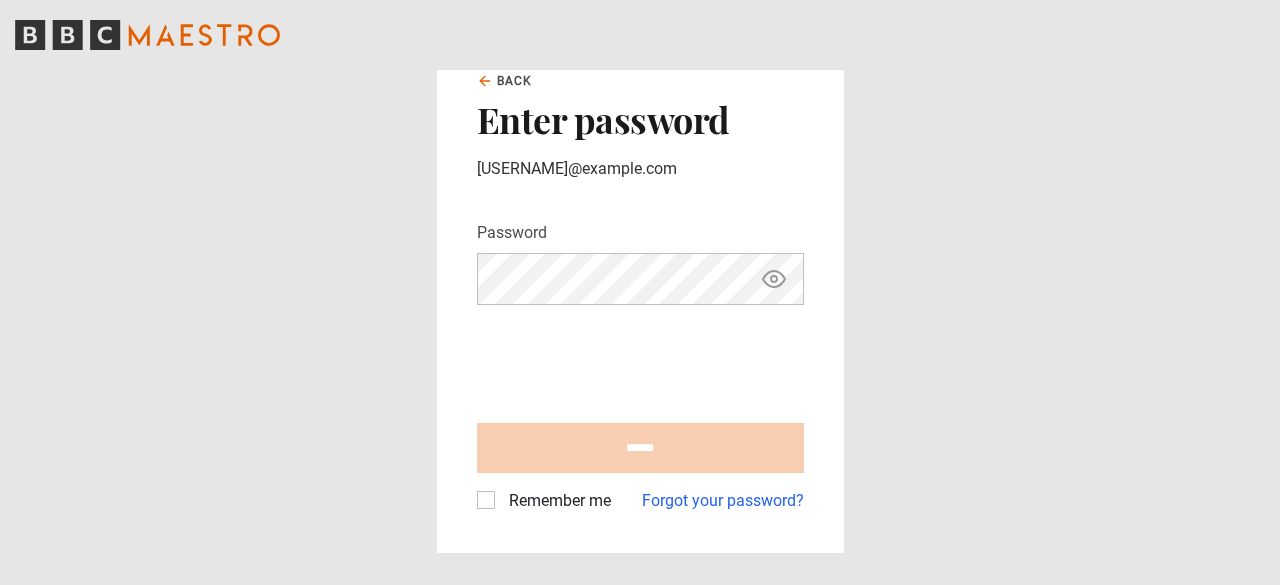 scroll, scrollTop: 0, scrollLeft: 0, axis: both 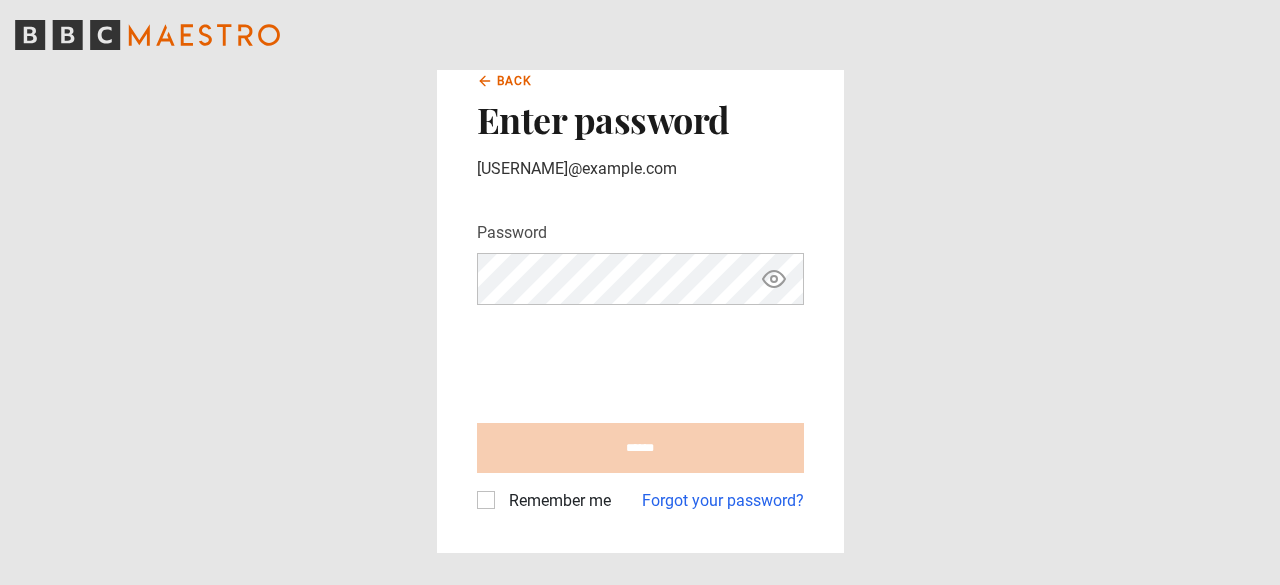 click 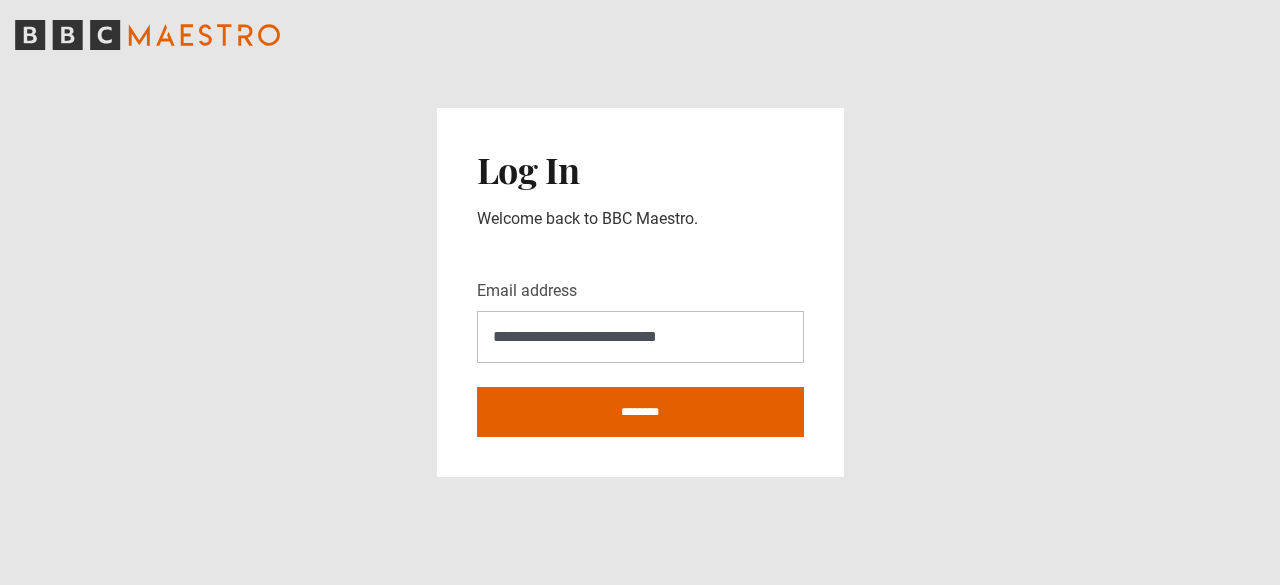 scroll, scrollTop: 0, scrollLeft: 0, axis: both 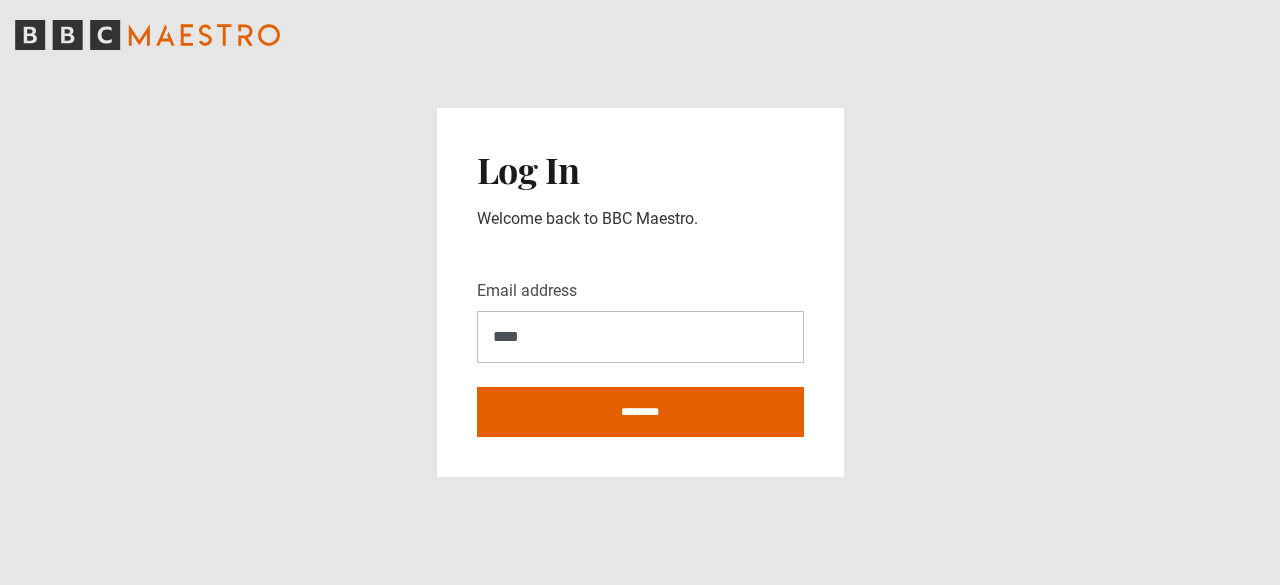 type on "**********" 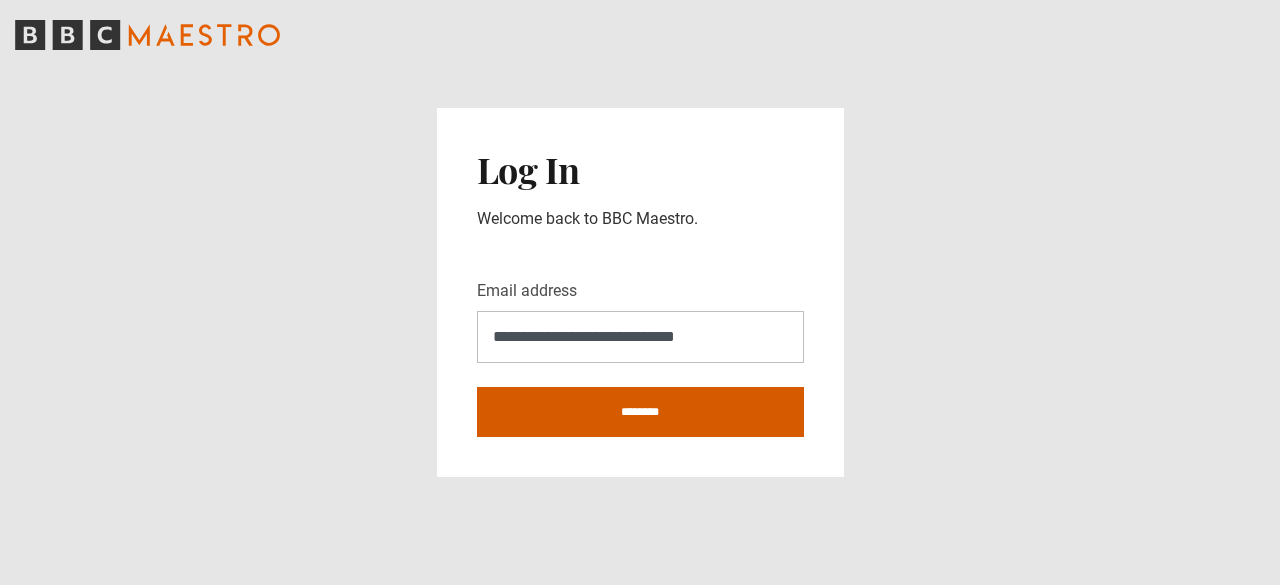 click on "********" at bounding box center (640, 412) 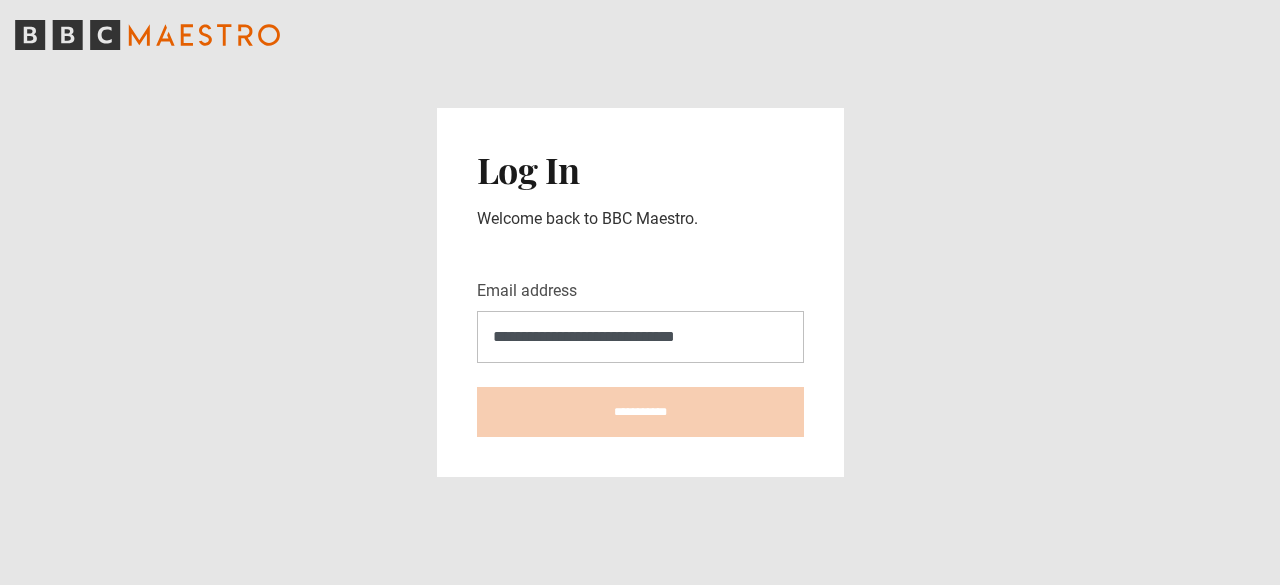 type on "**********" 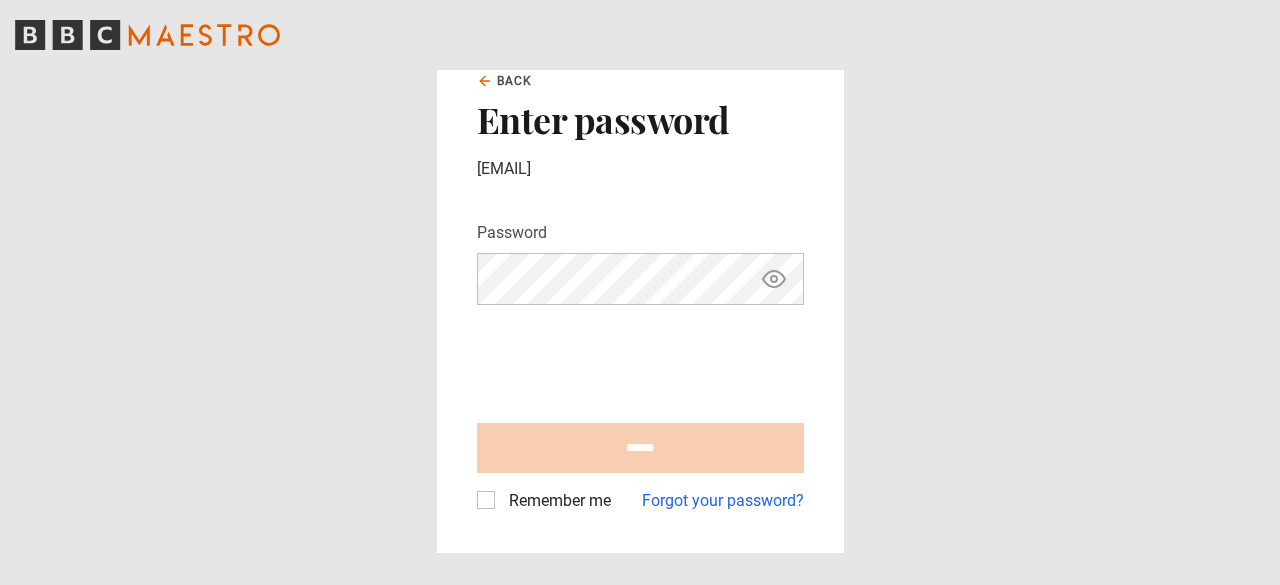 scroll, scrollTop: 0, scrollLeft: 0, axis: both 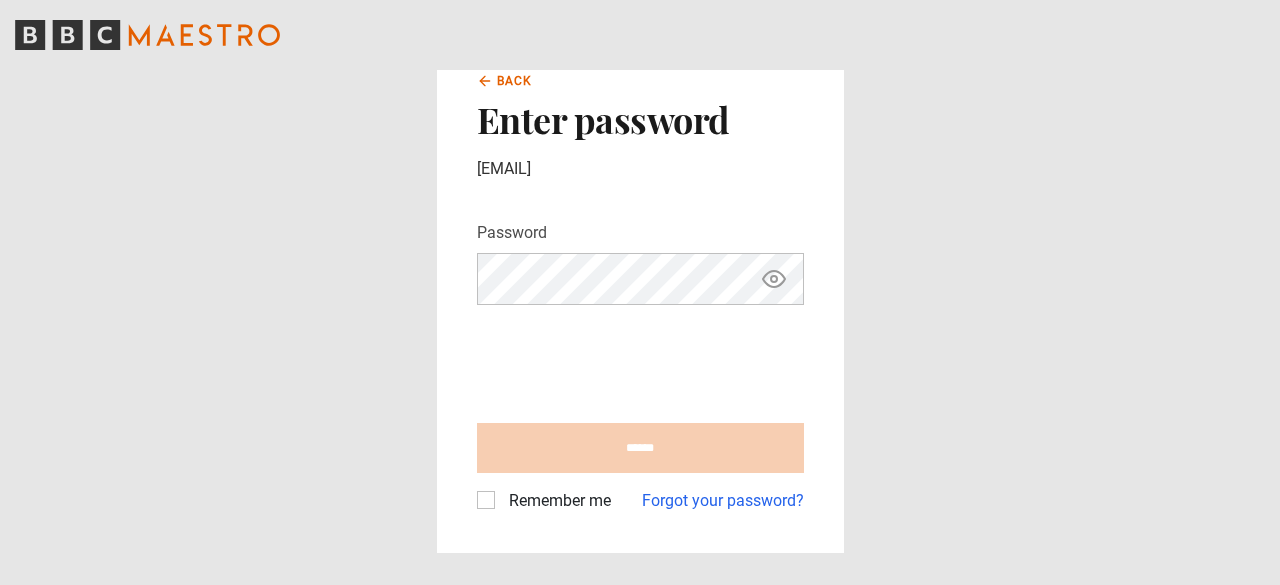 click on "Back" at bounding box center (515, 81) 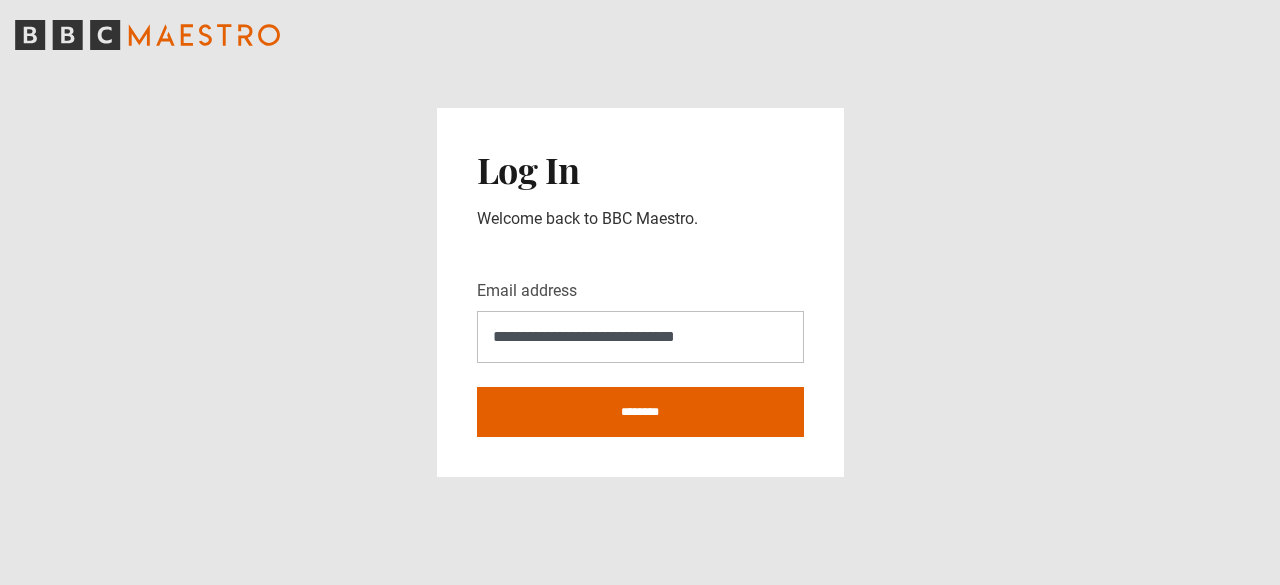 scroll, scrollTop: 0, scrollLeft: 0, axis: both 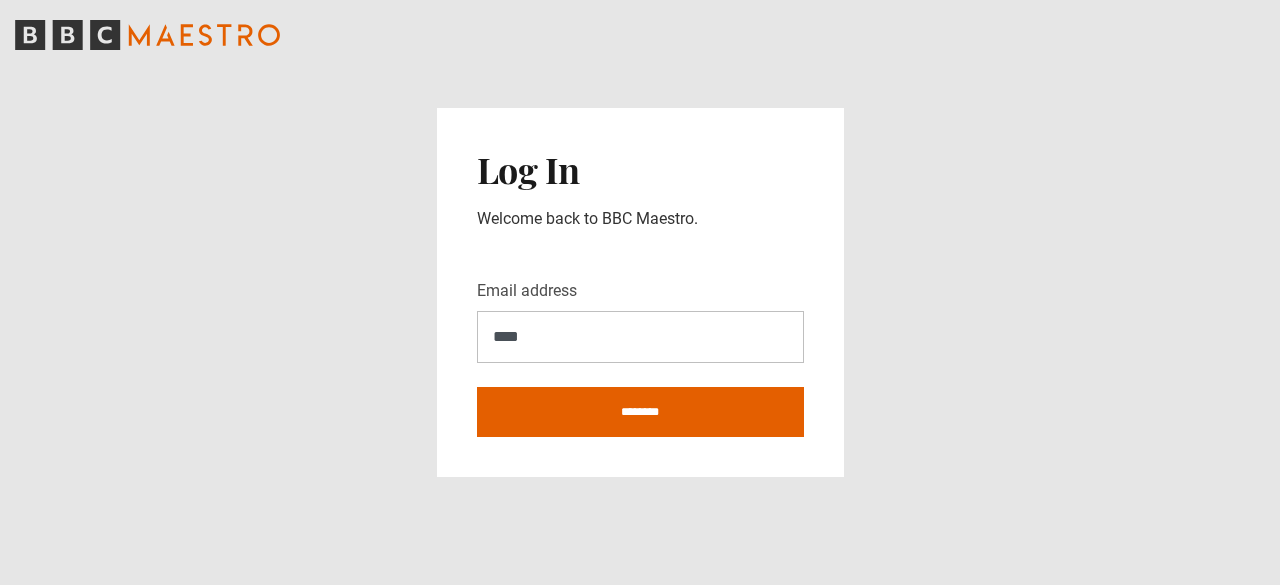 type on "**********" 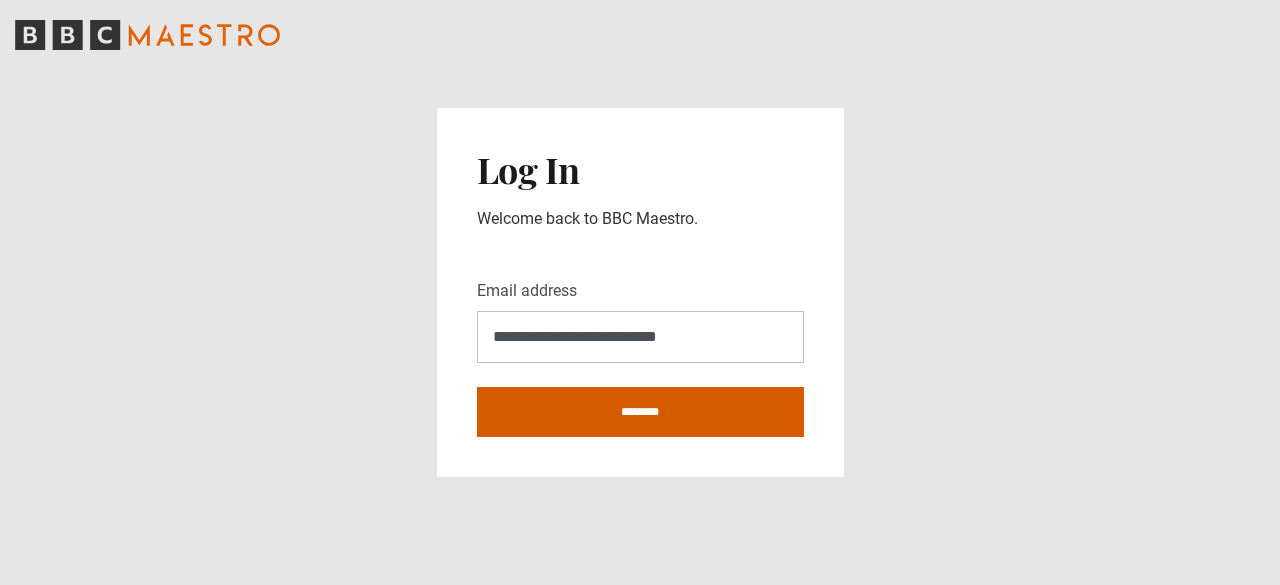 click on "********" at bounding box center (640, 412) 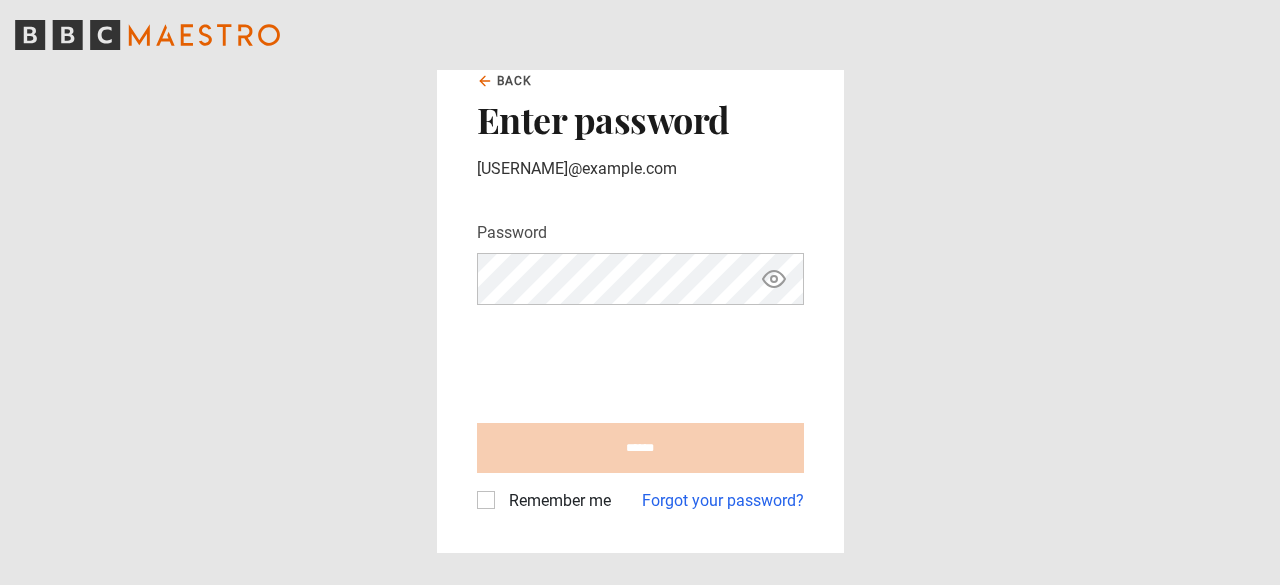 scroll, scrollTop: 0, scrollLeft: 0, axis: both 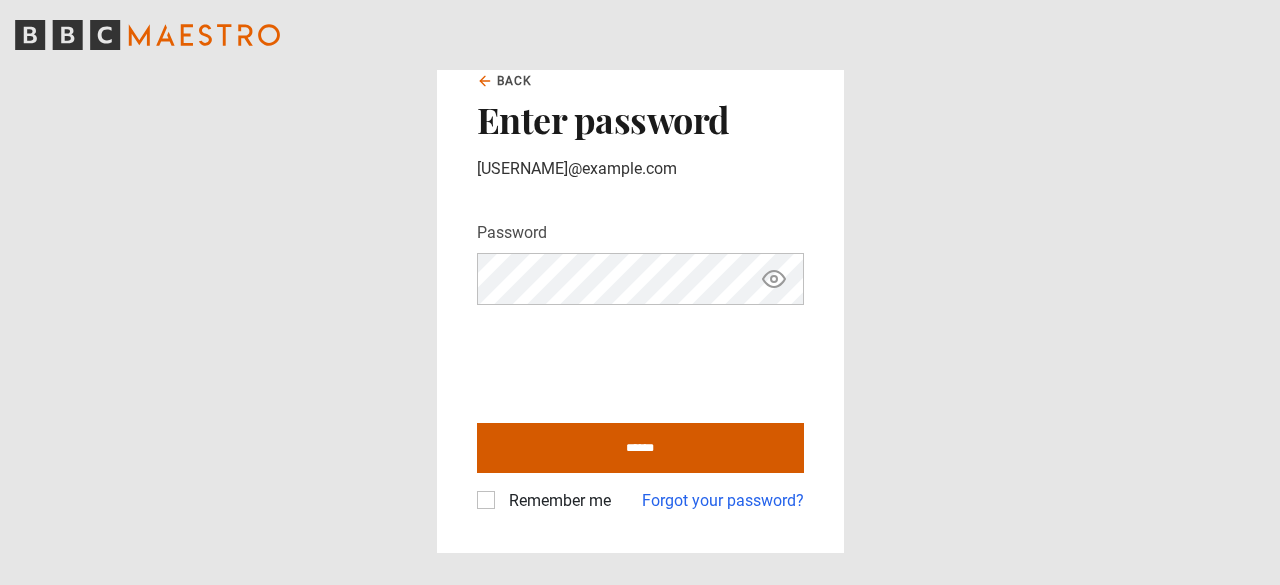 click on "******" at bounding box center [640, 448] 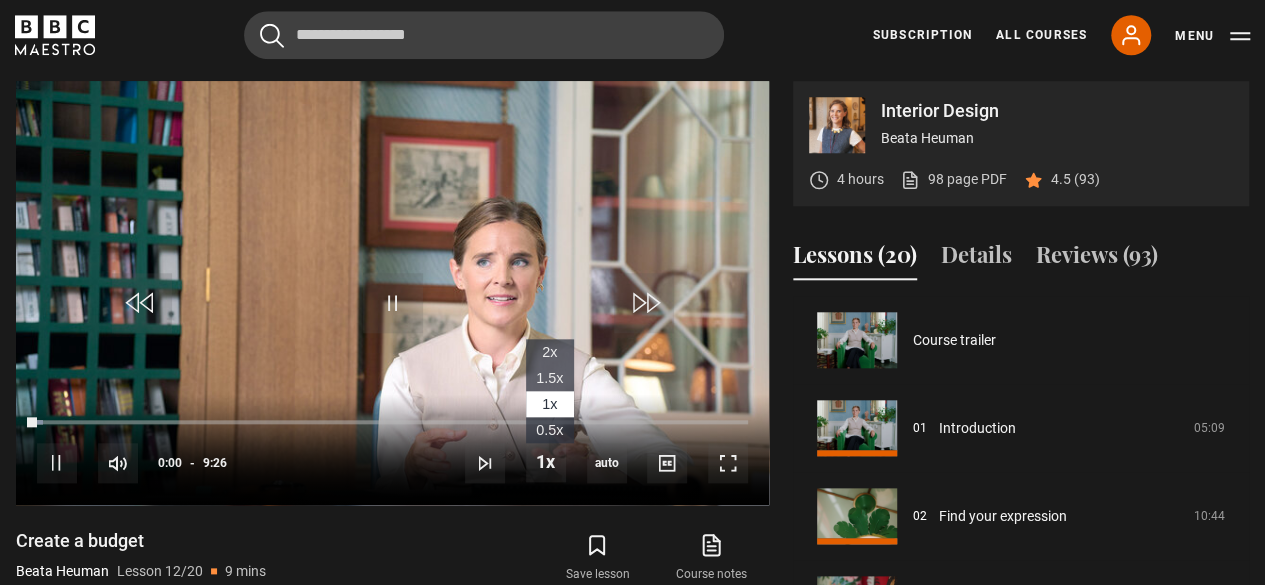 scroll, scrollTop: 875, scrollLeft: 0, axis: vertical 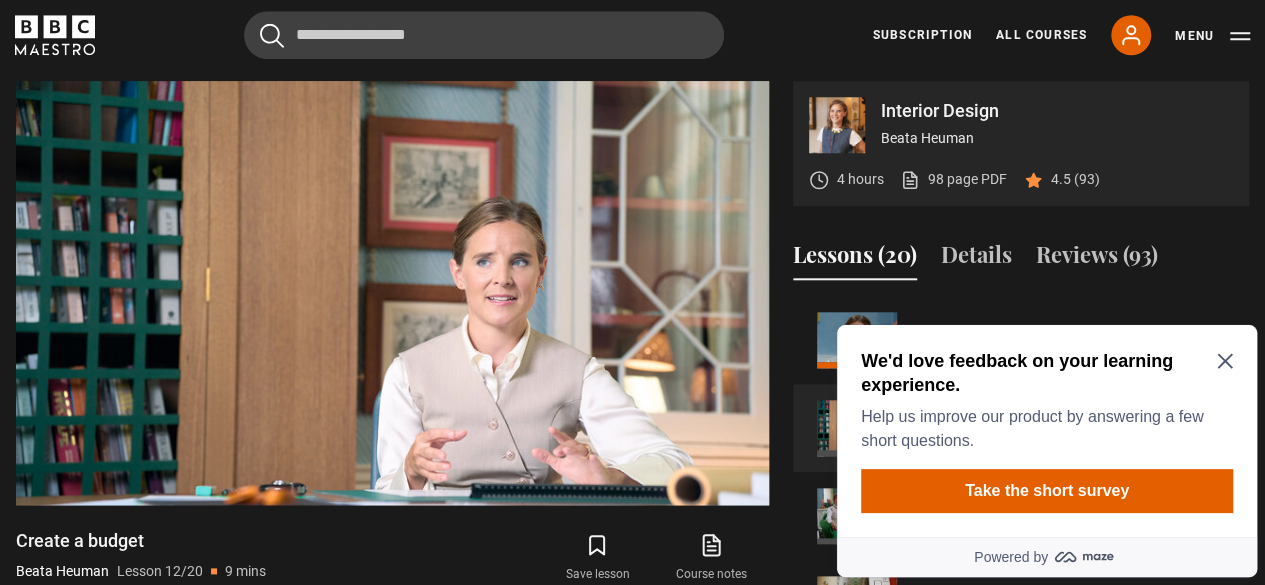 click 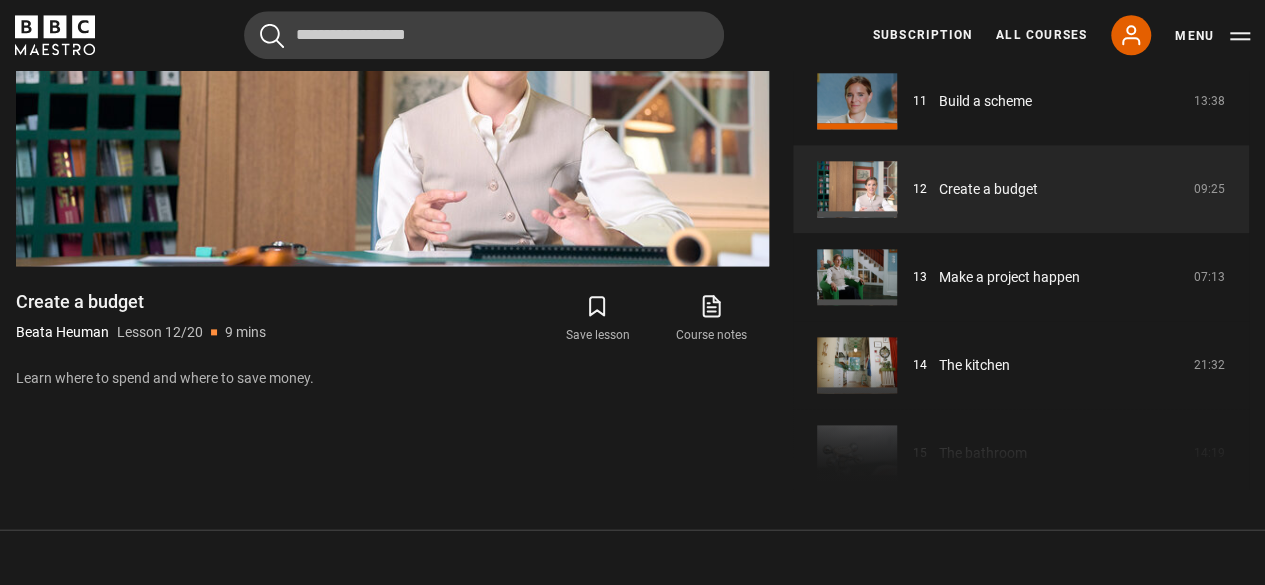 scroll, scrollTop: 1206, scrollLeft: 0, axis: vertical 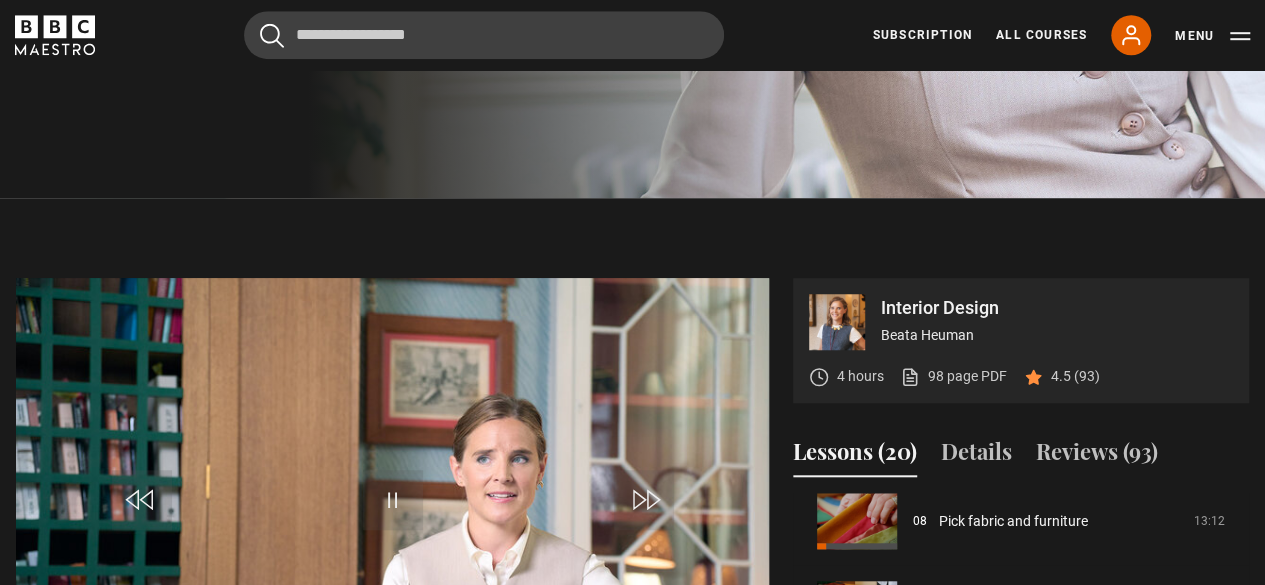 click at bounding box center [392, 490] 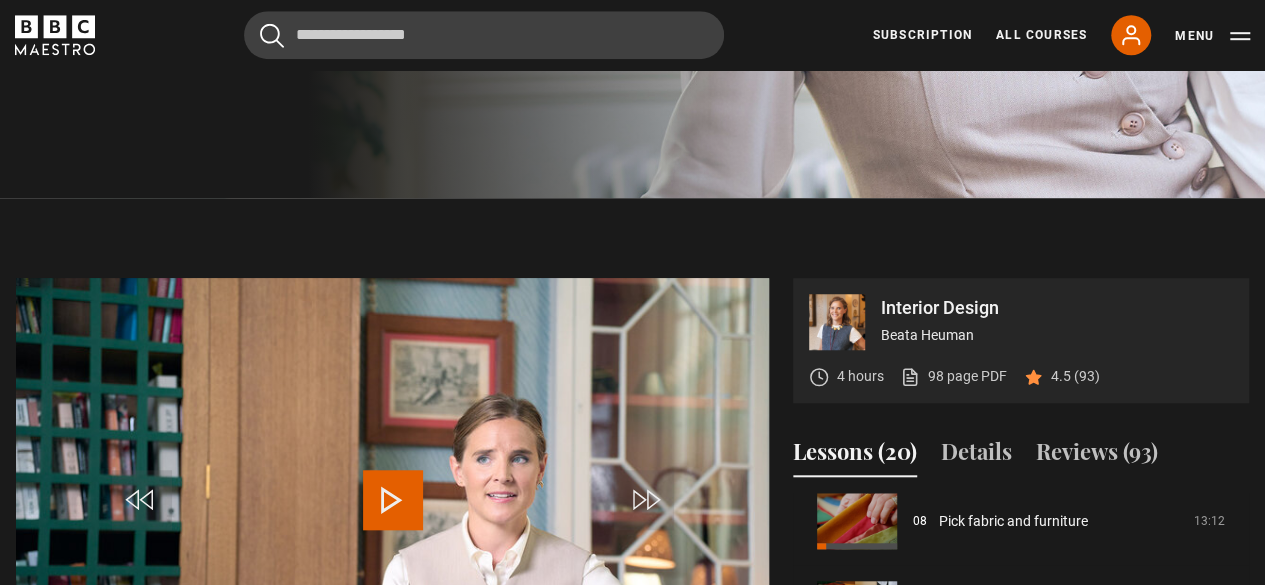 click at bounding box center [393, 500] 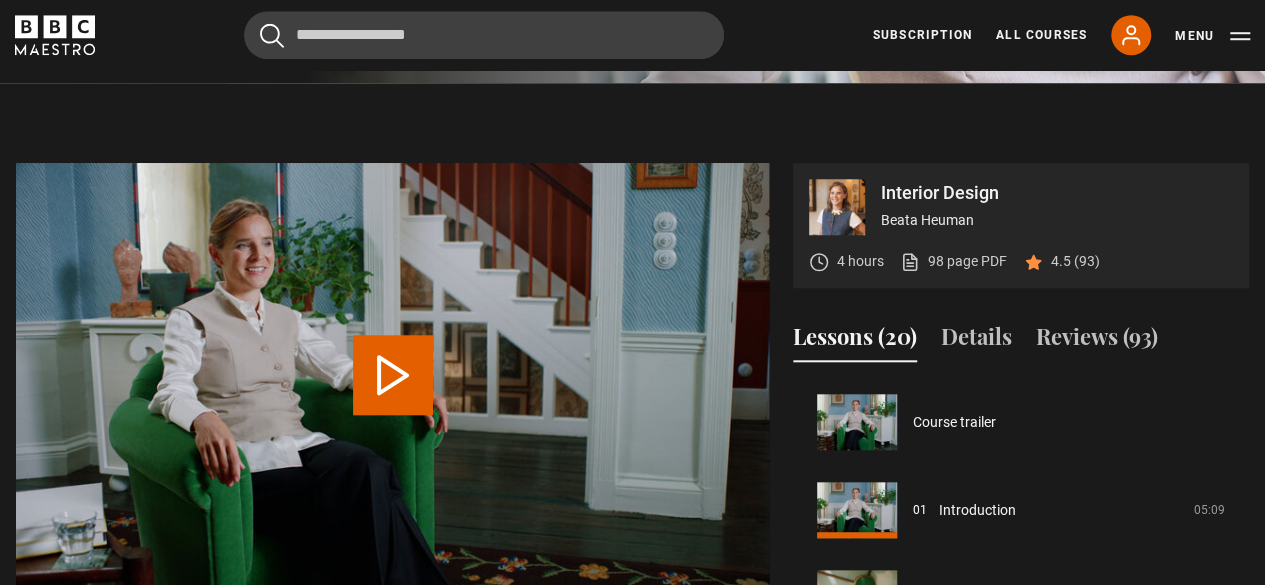 scroll, scrollTop: 875, scrollLeft: 0, axis: vertical 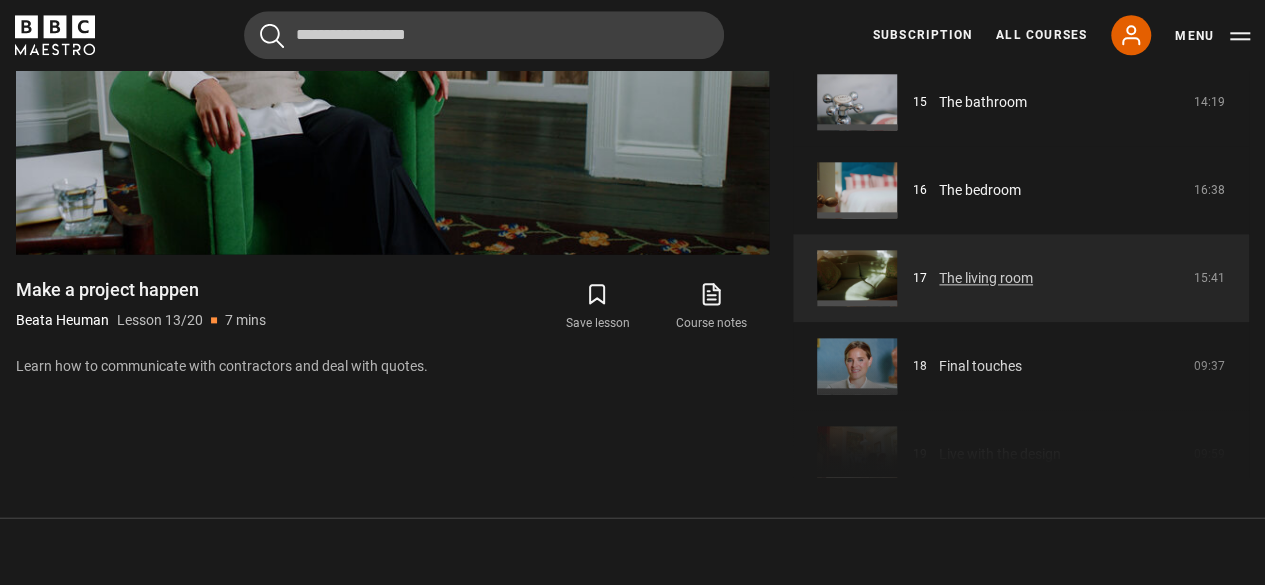 click on "The living room" at bounding box center [986, 278] 